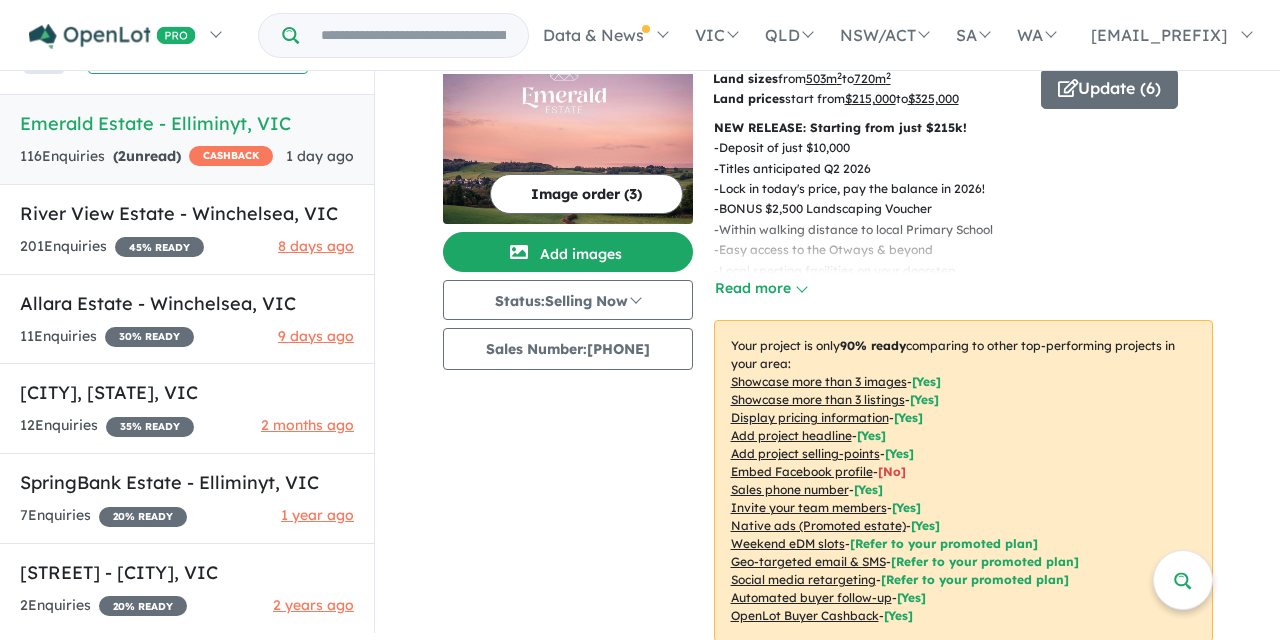 scroll, scrollTop: 0, scrollLeft: 0, axis: both 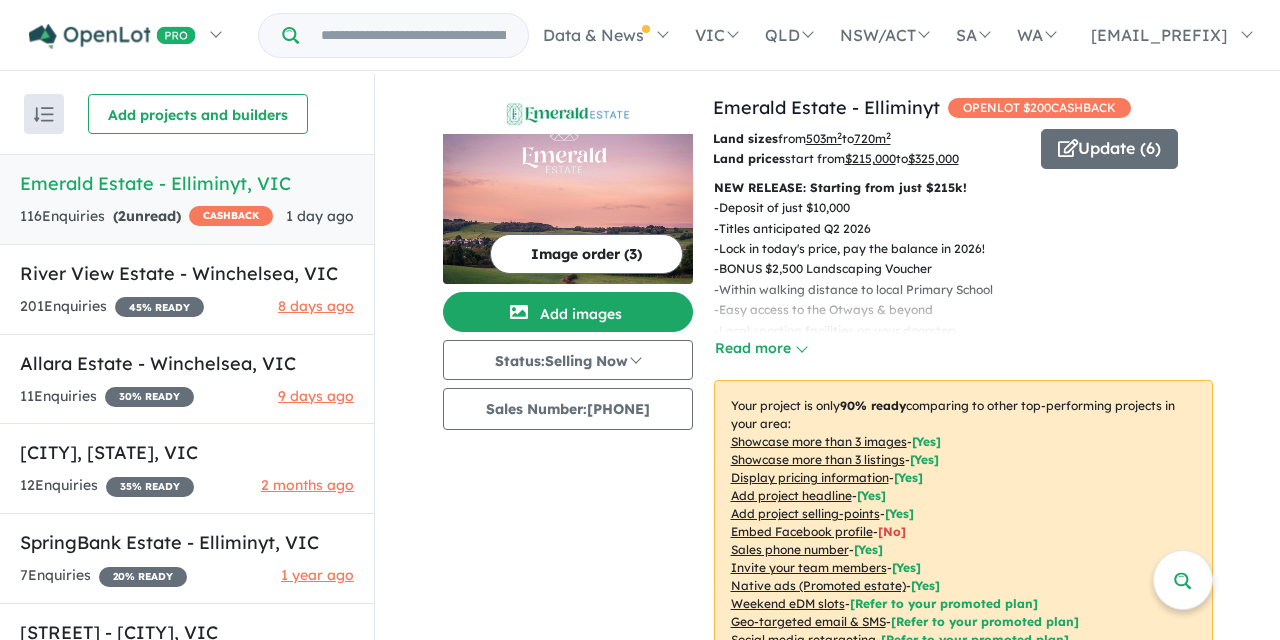 click on "[CITY], [STATE]" at bounding box center (187, 183) 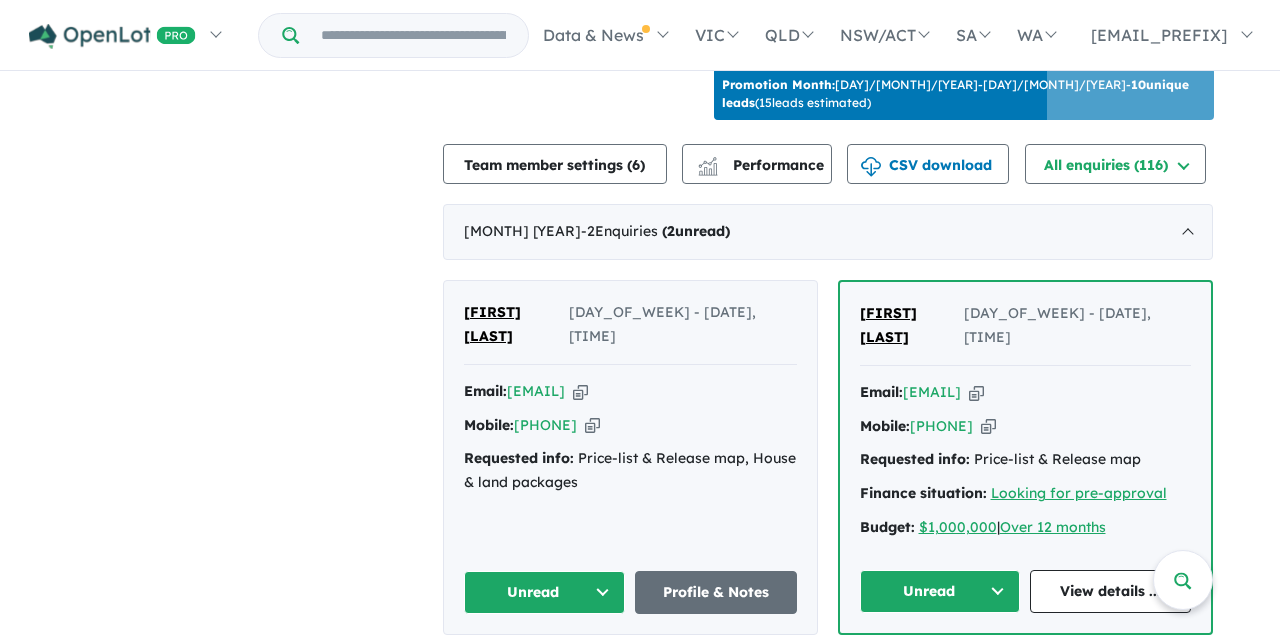 scroll, scrollTop: 677, scrollLeft: 0, axis: vertical 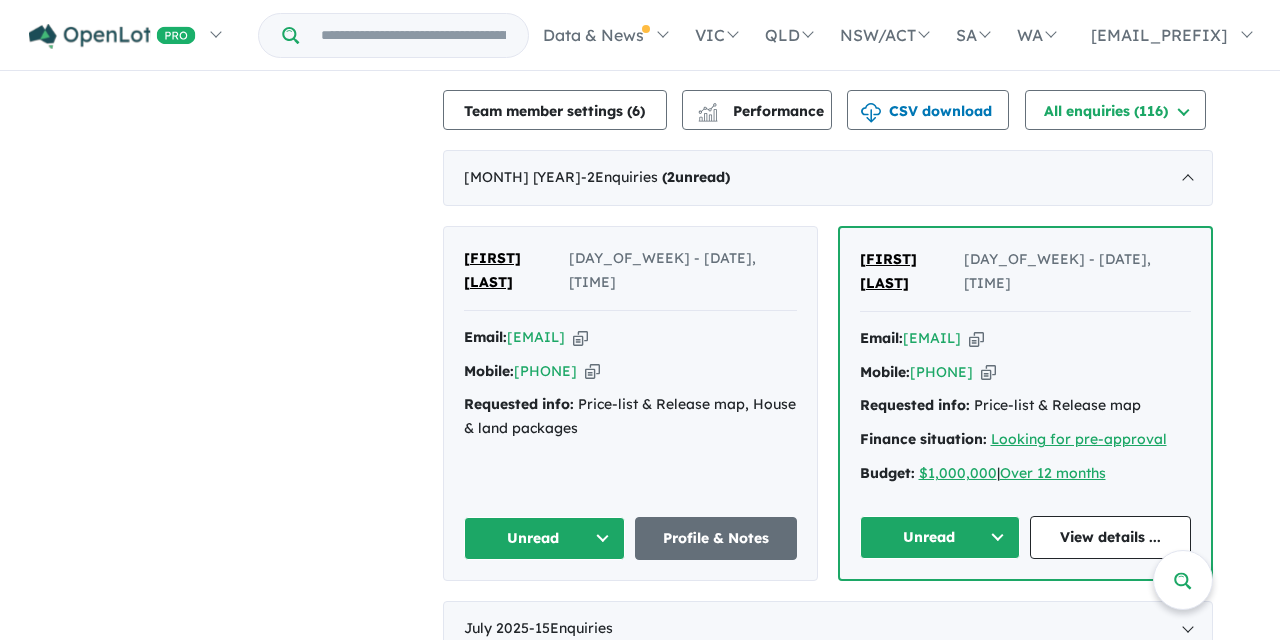 drag, startPoint x: 907, startPoint y: 320, endPoint x: 1078, endPoint y: 317, distance: 171.0263 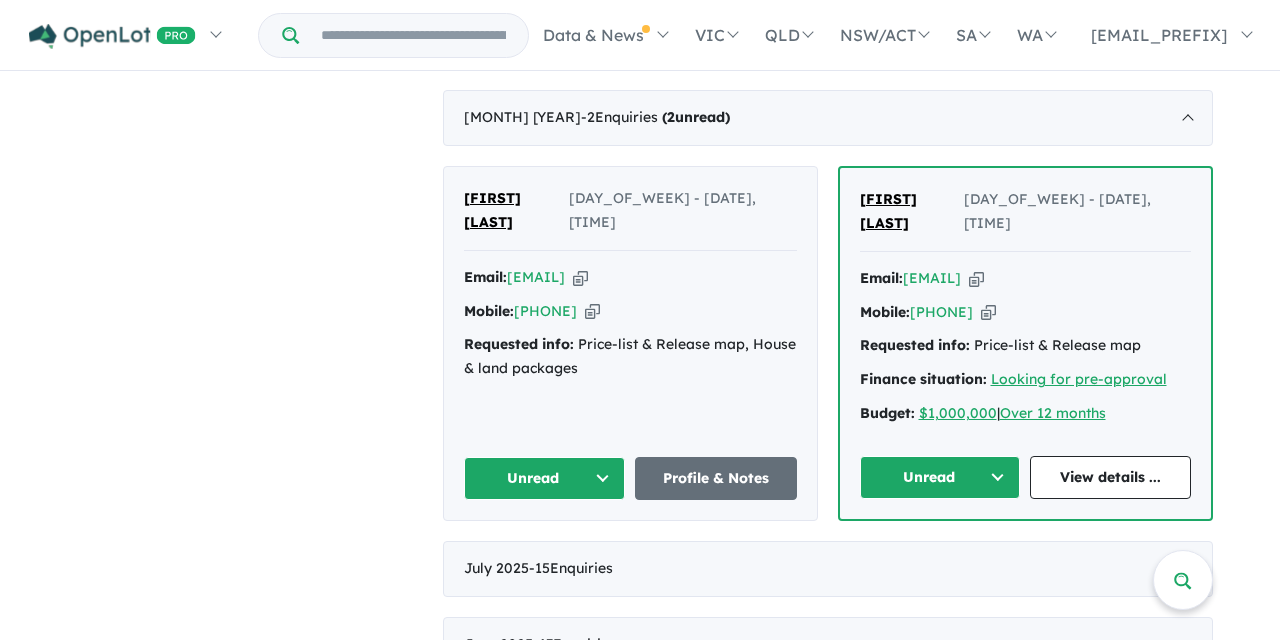 scroll, scrollTop: 794, scrollLeft: 0, axis: vertical 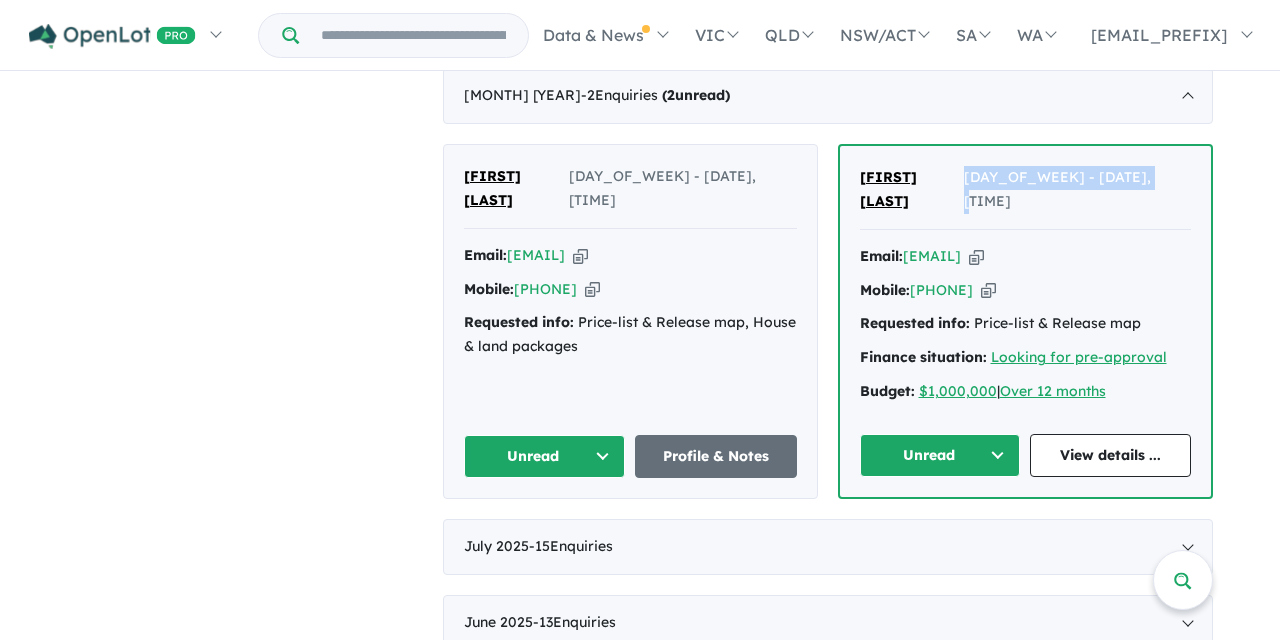 drag, startPoint x: 1006, startPoint y: 181, endPoint x: 1243, endPoint y: 177, distance: 237.03375 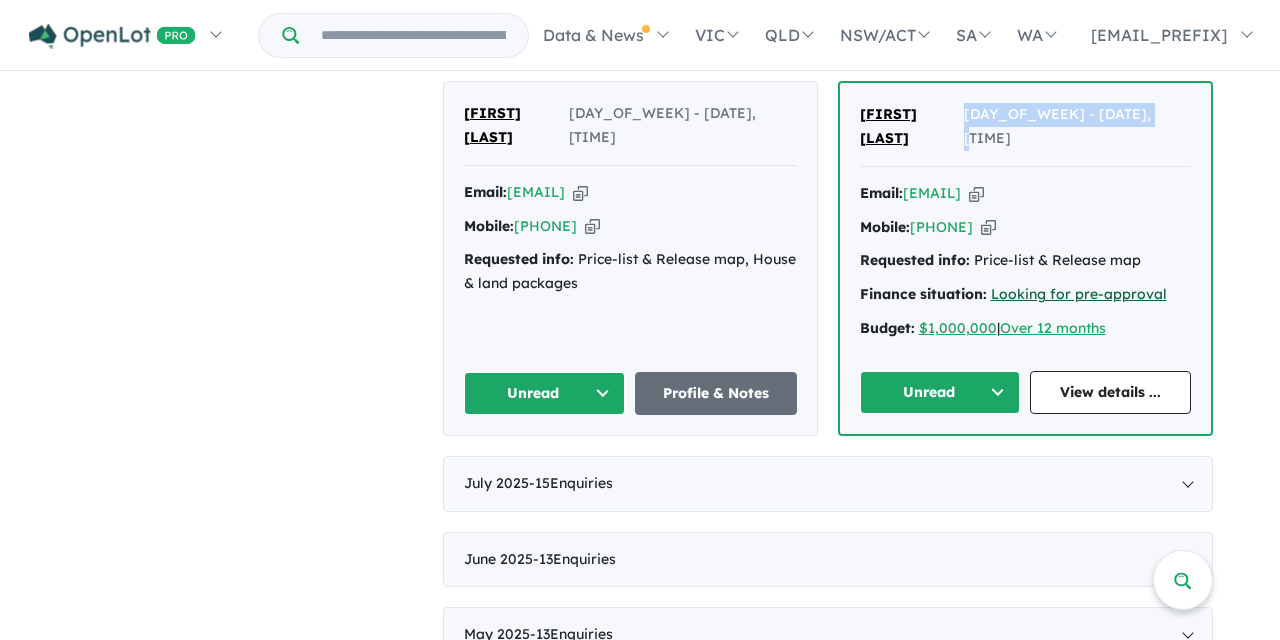 scroll, scrollTop: 874, scrollLeft: 0, axis: vertical 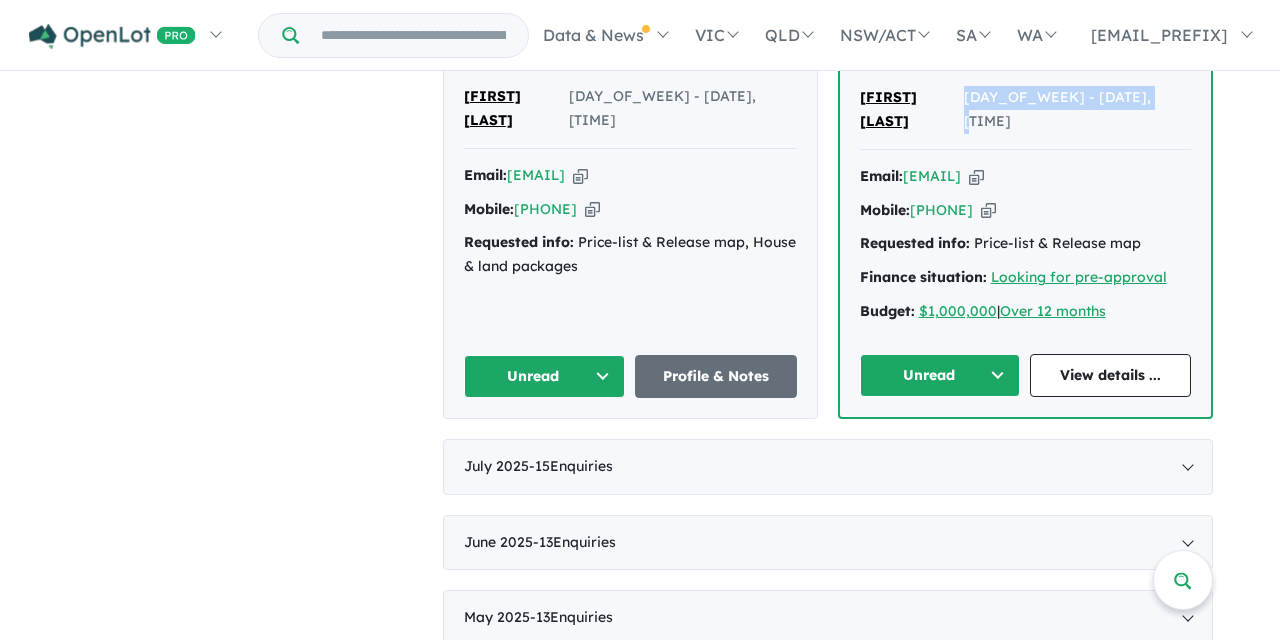 click at bounding box center (580, 175) 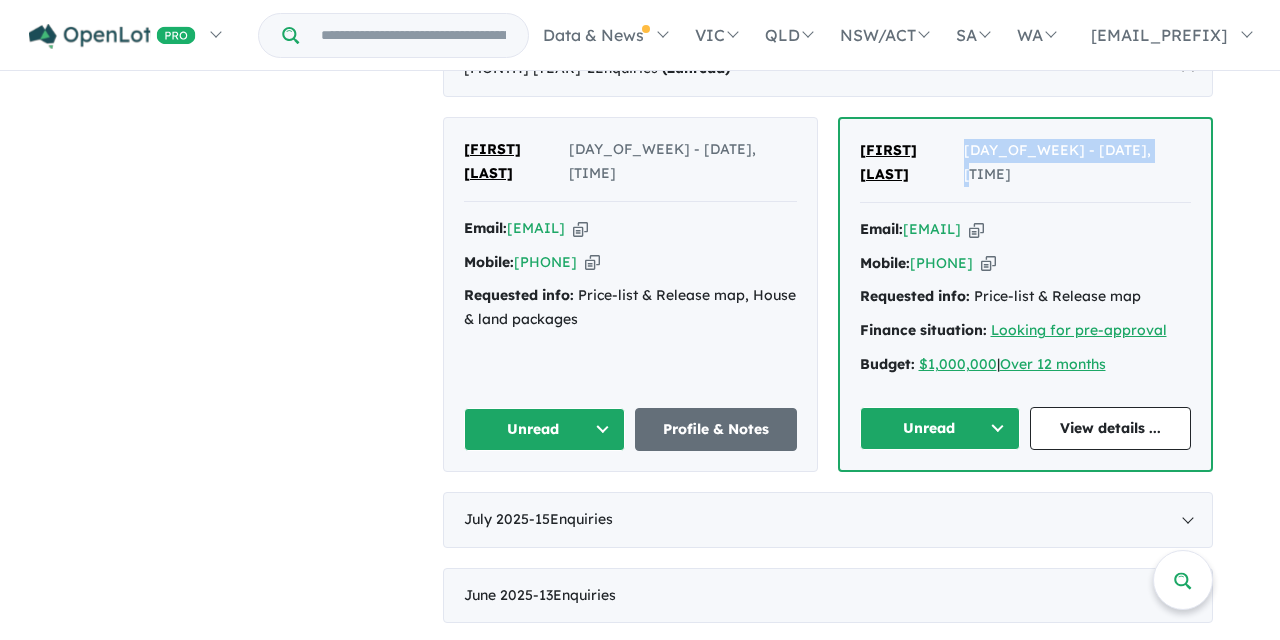 scroll, scrollTop: 808, scrollLeft: 0, axis: vertical 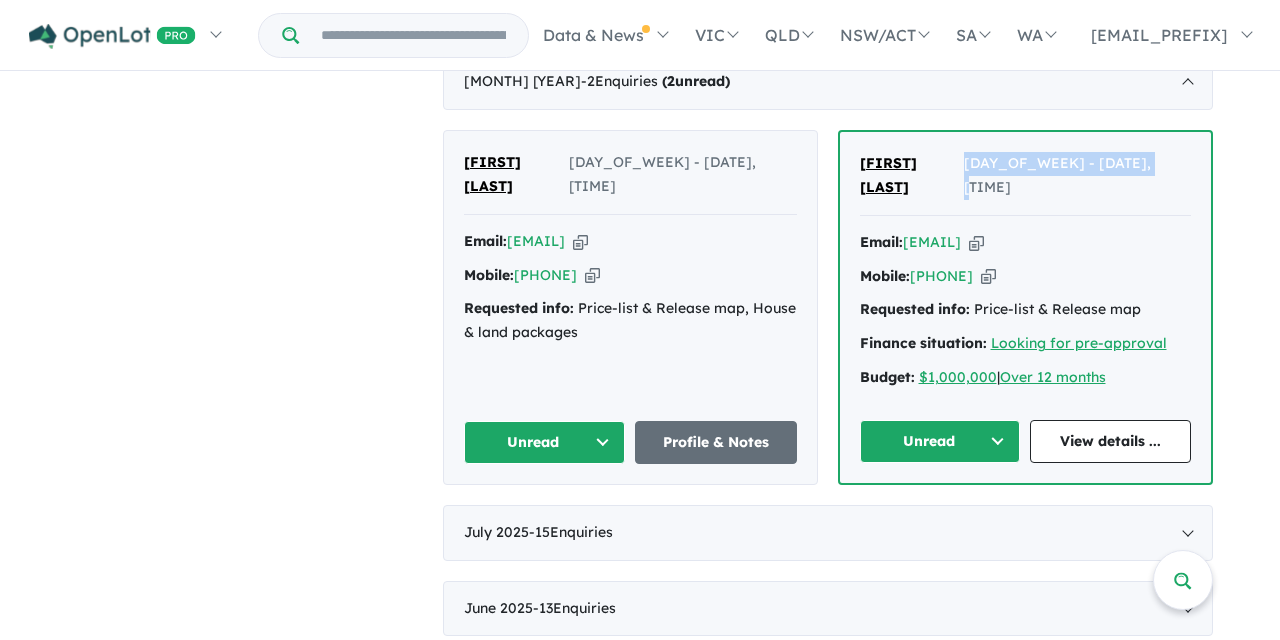 click on "Unread" at bounding box center [940, 441] 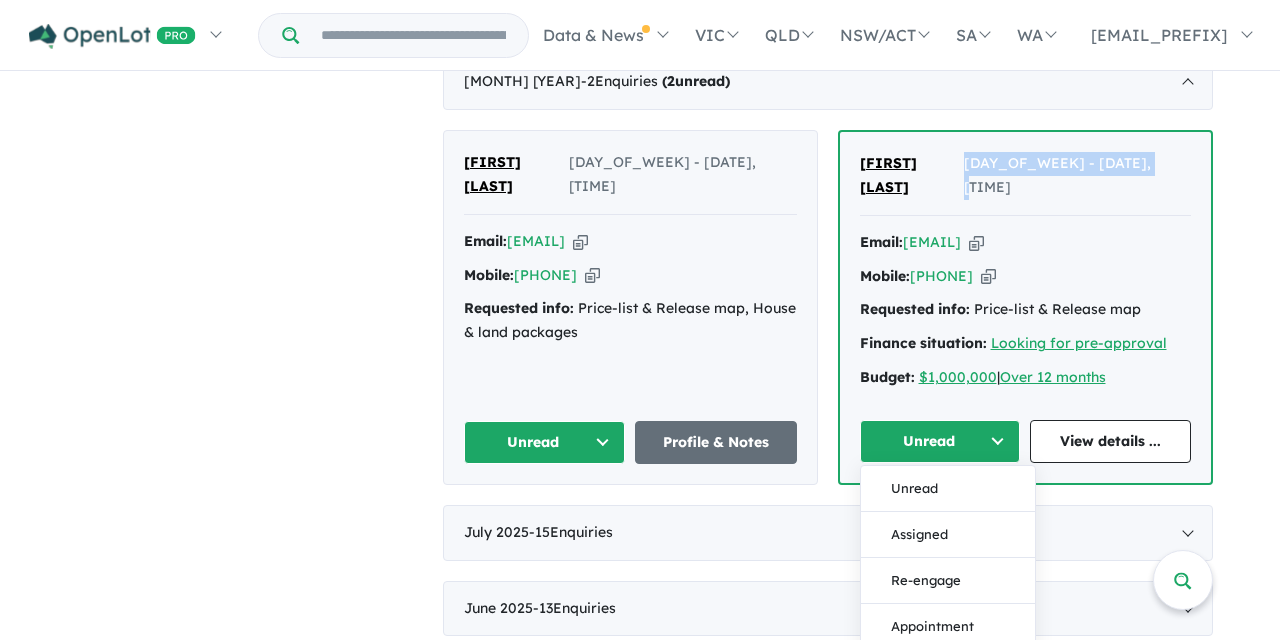 click on "Unread" at bounding box center [940, 441] 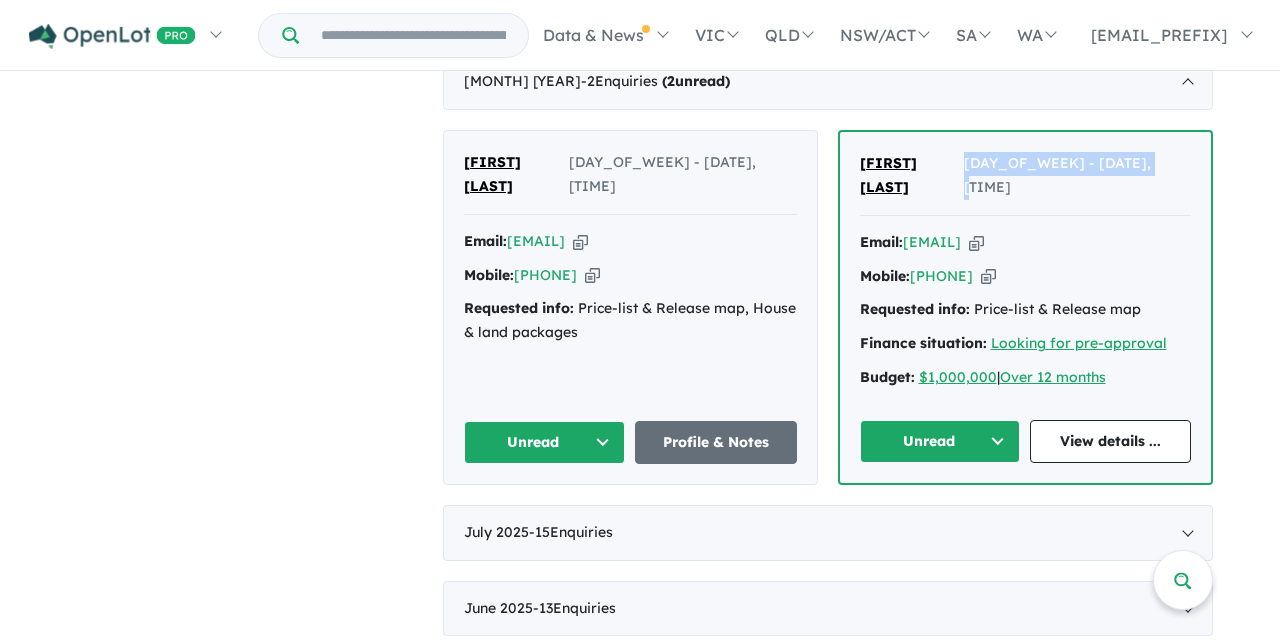 click on "Unread" at bounding box center (545, 442) 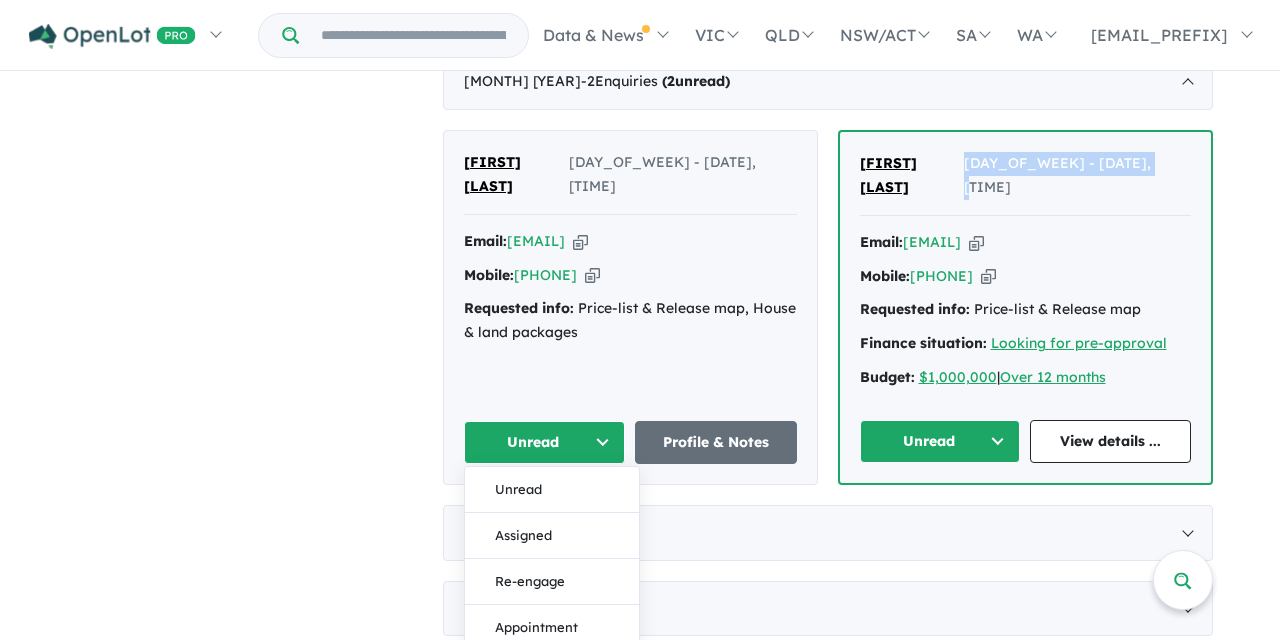 click on "Unread" at bounding box center [545, 442] 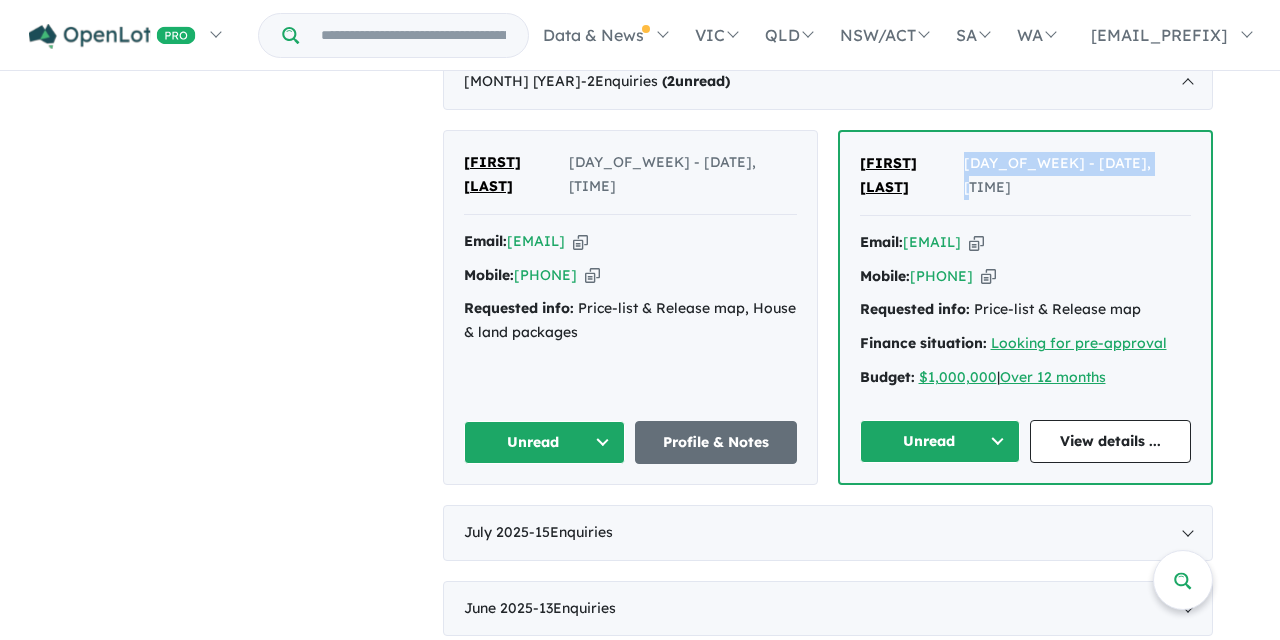click on "Unread" at bounding box center (940, 441) 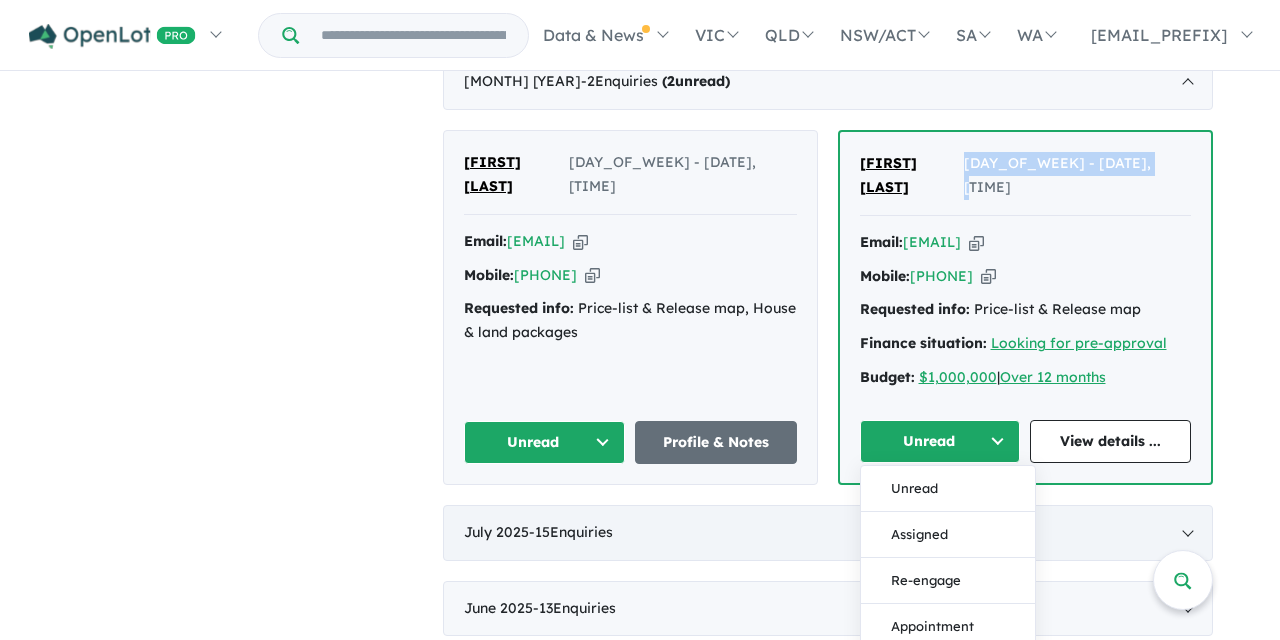 click on "Assigned" at bounding box center (948, 535) 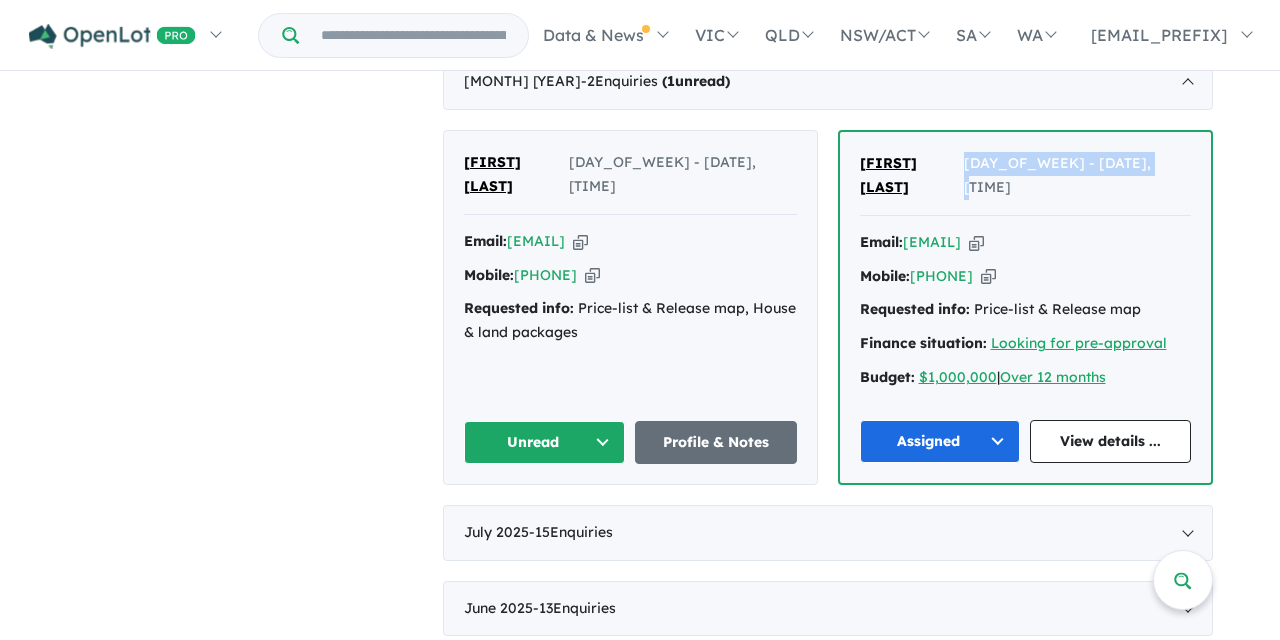 click on "Unread" at bounding box center (545, 442) 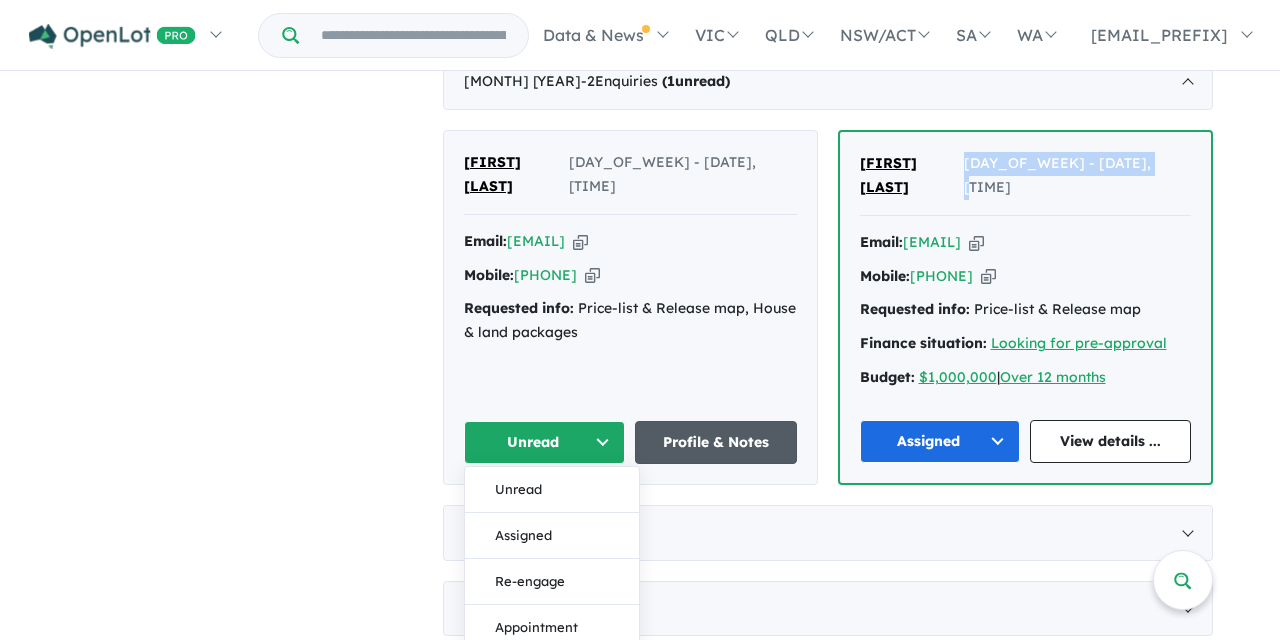 click on "Profile & Notes" at bounding box center (716, 442) 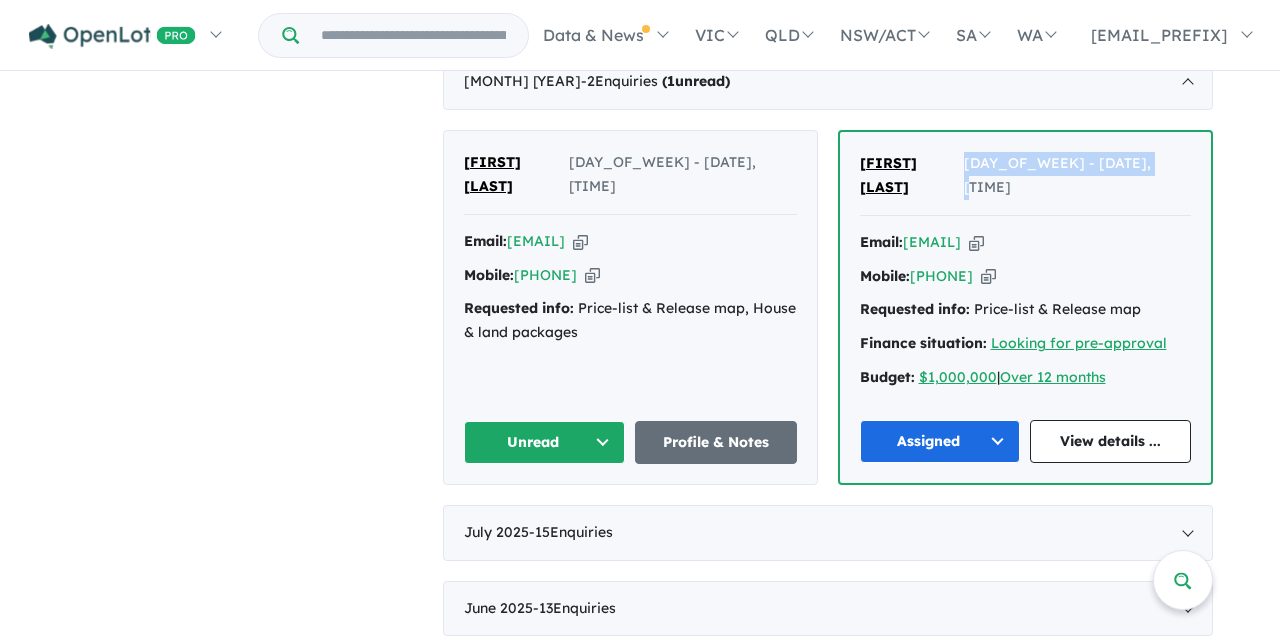 click on "Unread" at bounding box center [545, 442] 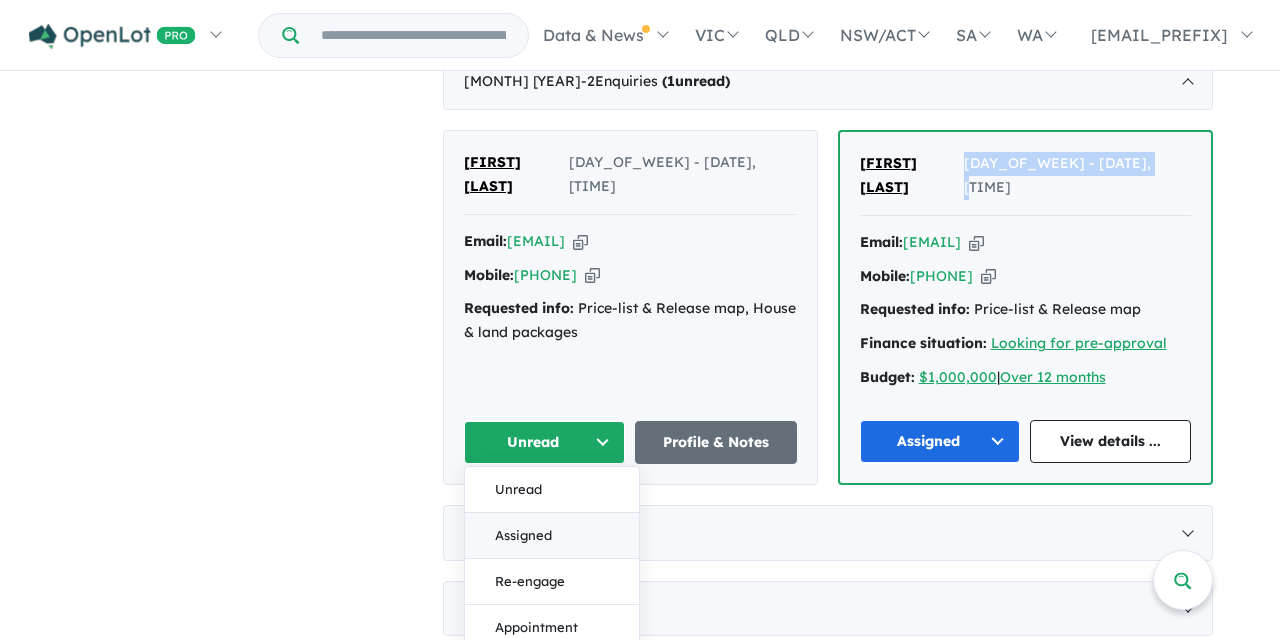 click on "Assigned" at bounding box center (552, 536) 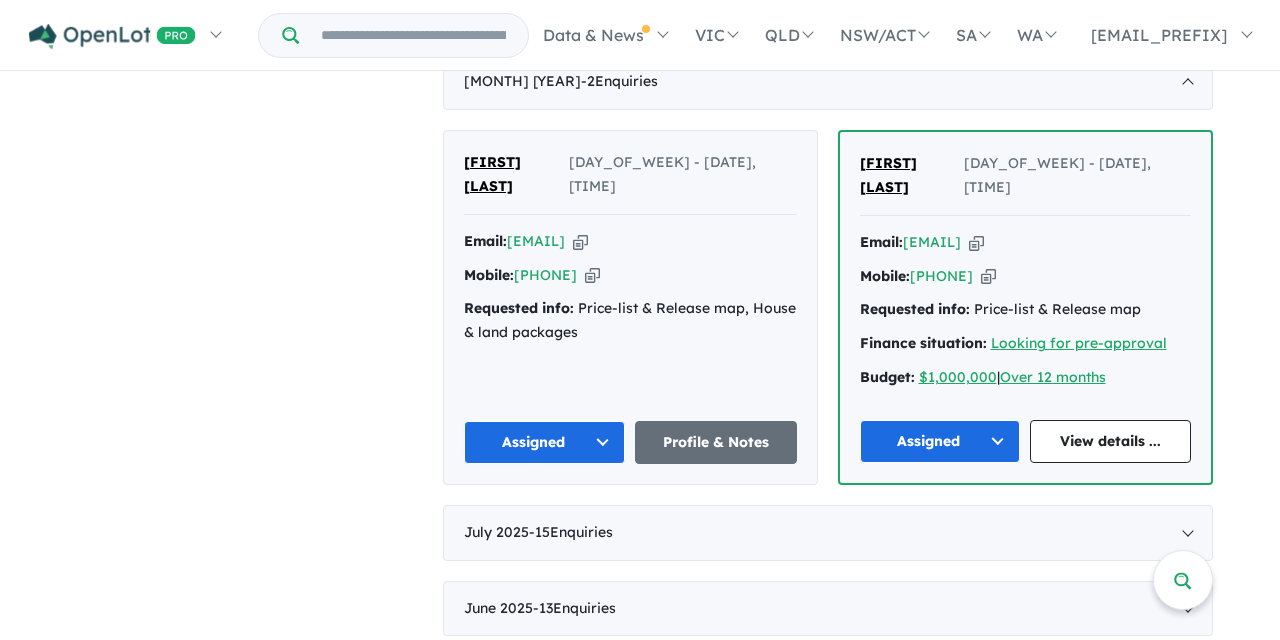 click on "Catalina Heights Estate - Lethbridge , VIC 12  Enquir ies ( 0  unread) 35 % READY 2 months ago Your  project ! 7" at bounding box center [640, 302] 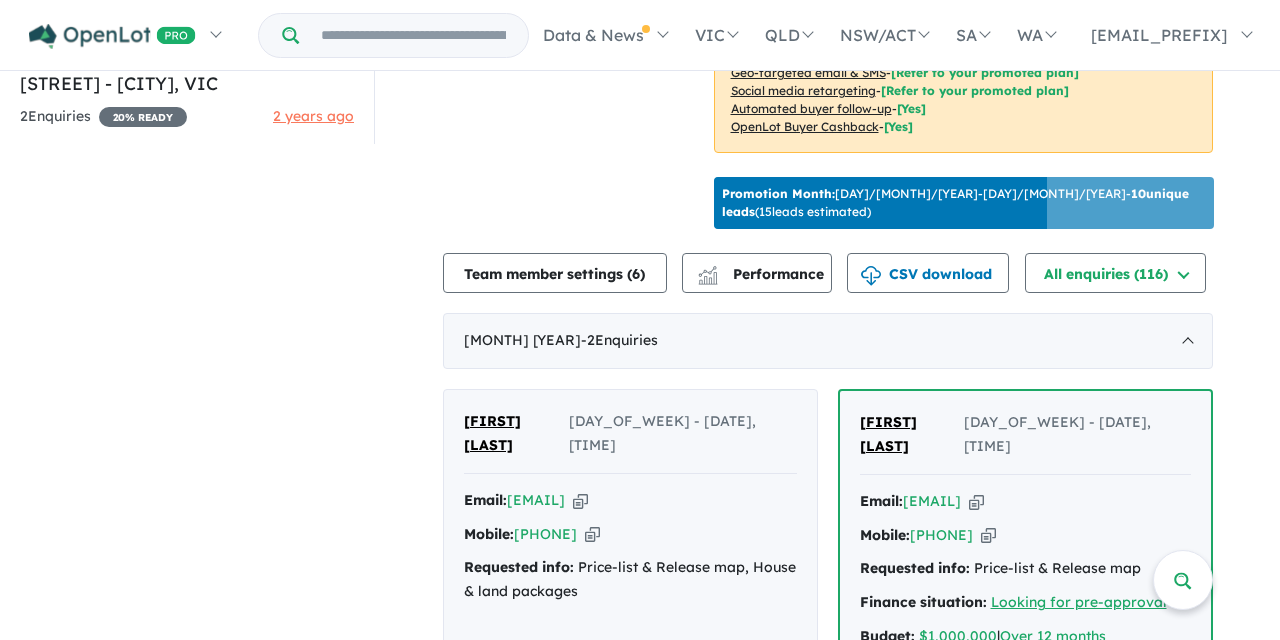 scroll, scrollTop: 577, scrollLeft: 0, axis: vertical 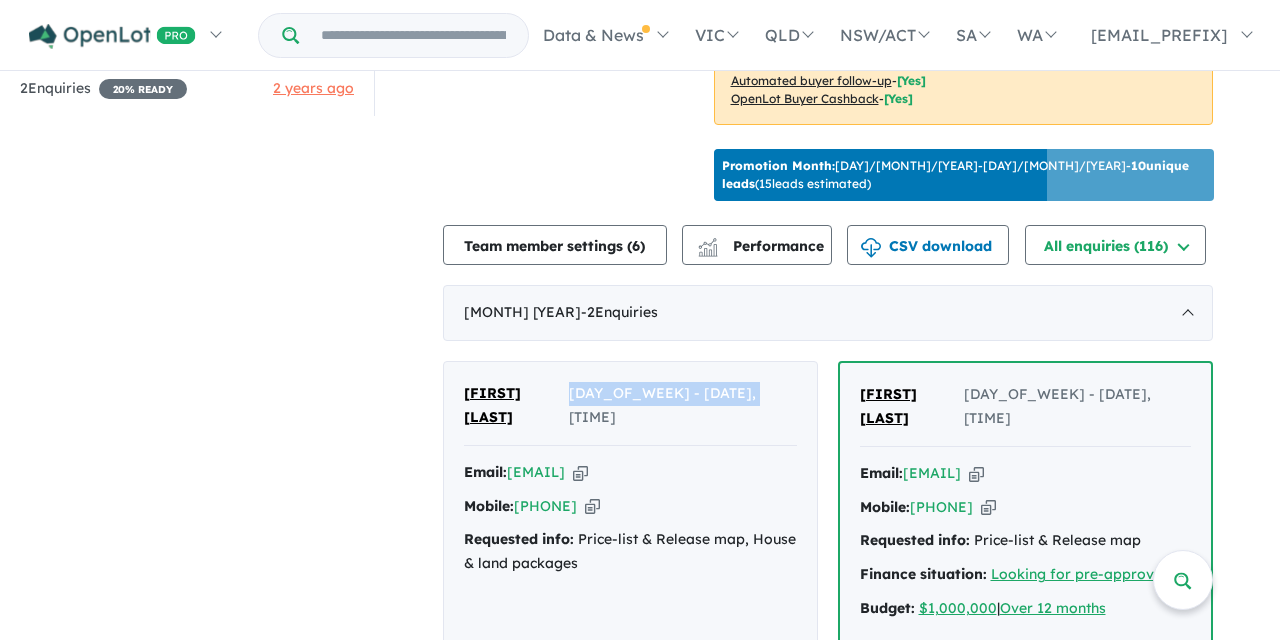 drag, startPoint x: 612, startPoint y: 402, endPoint x: 794, endPoint y: 399, distance: 182.02472 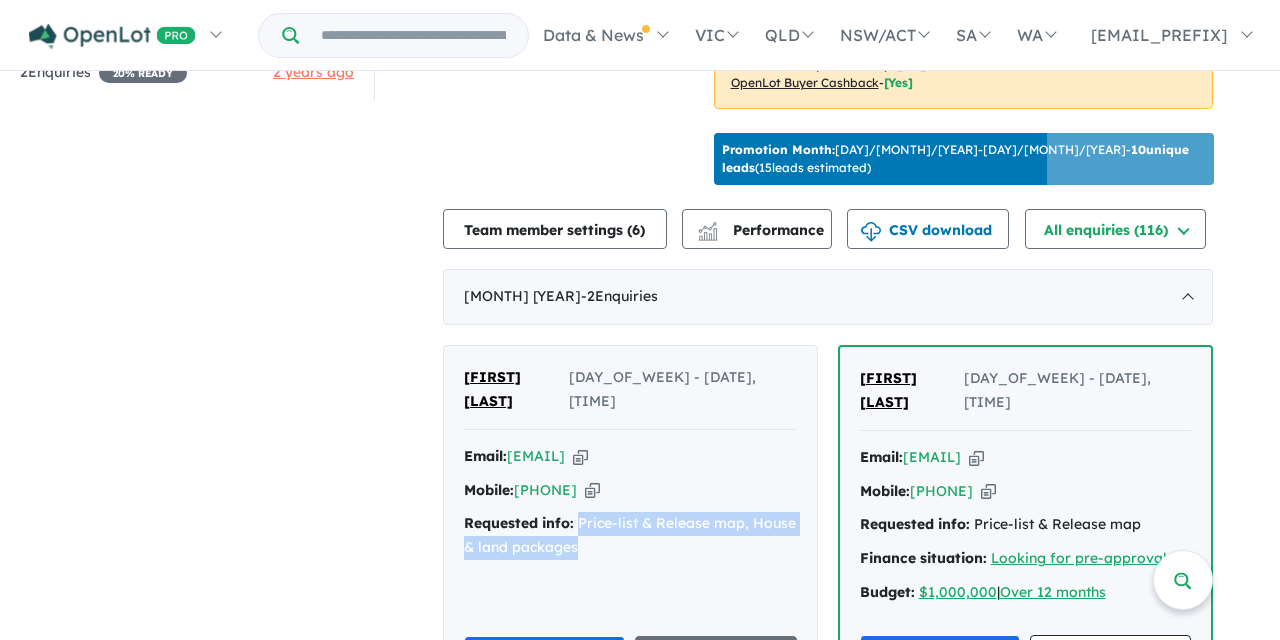 drag, startPoint x: 576, startPoint y: 497, endPoint x: 593, endPoint y: 521, distance: 29.410883 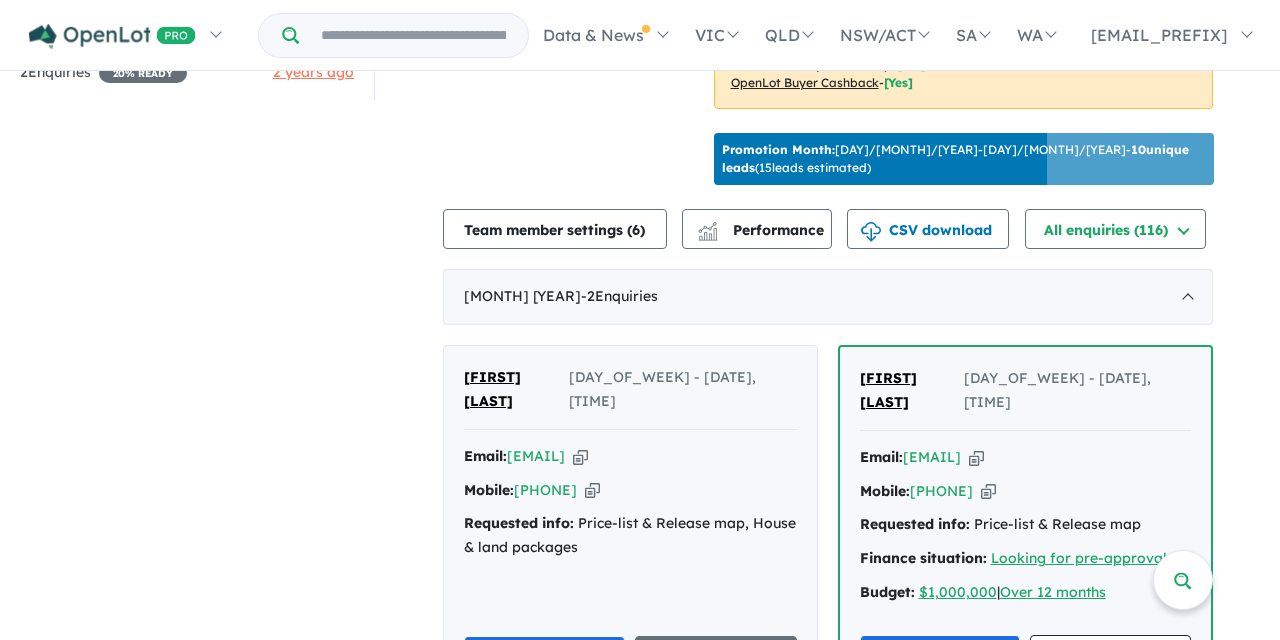click on "Requested info:   Price-list & Release map, House & land packages" at bounding box center (630, 536) 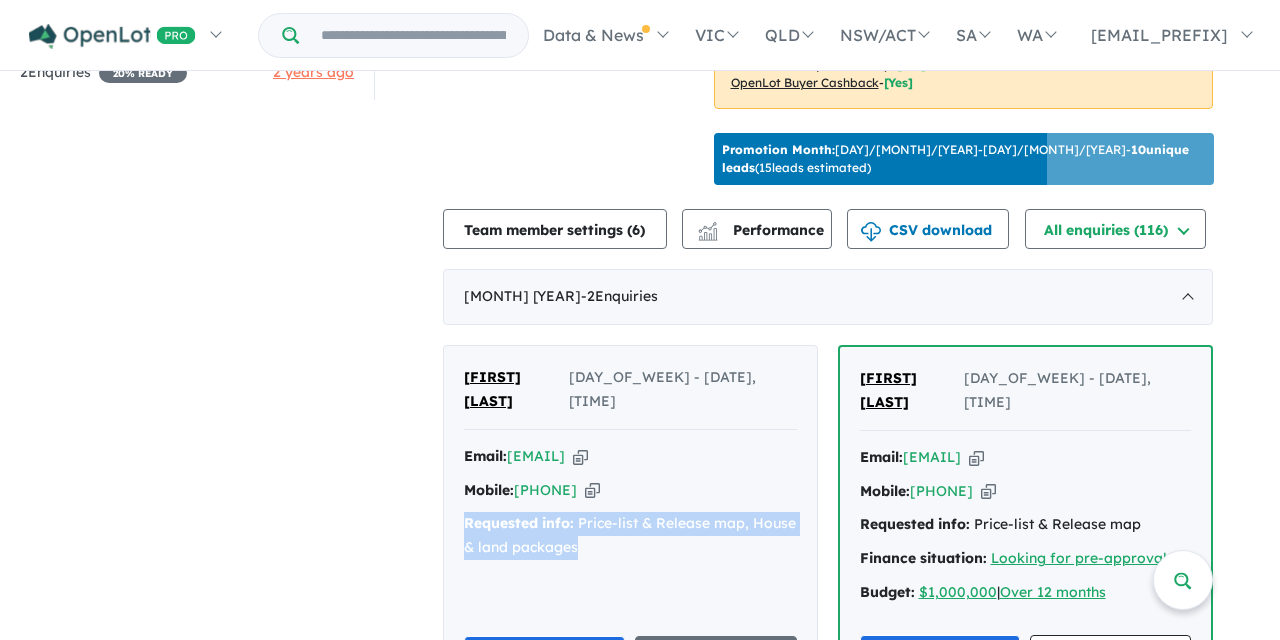 drag, startPoint x: 468, startPoint y: 501, endPoint x: 595, endPoint y: 542, distance: 133.45412 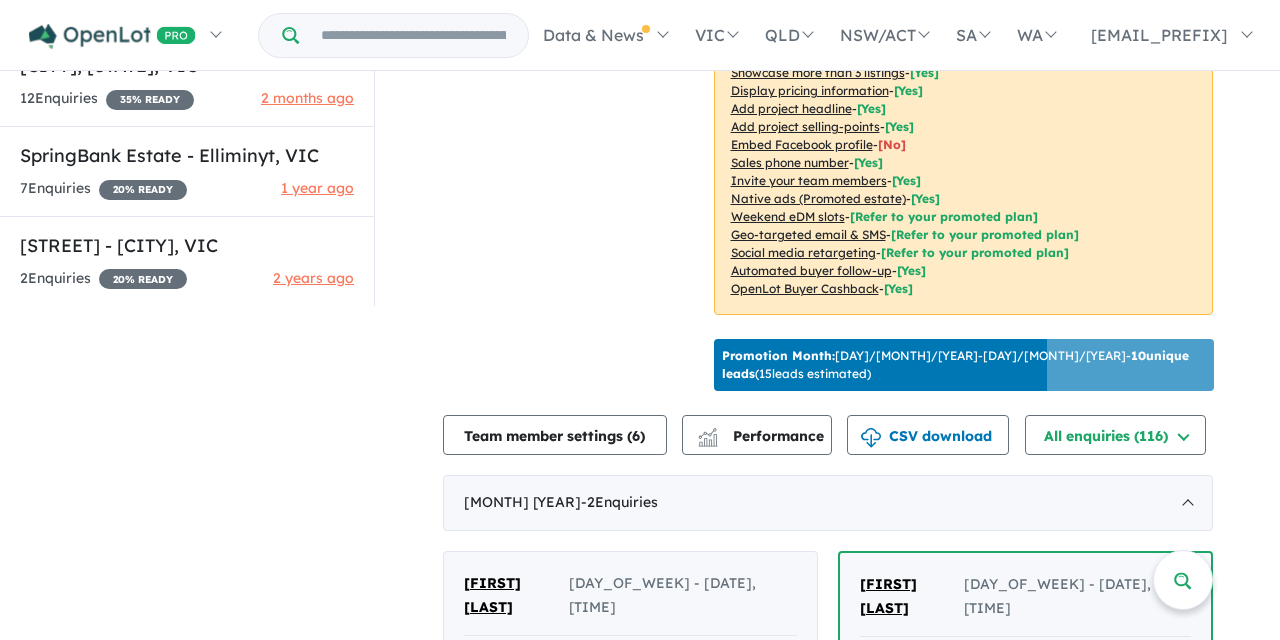 scroll, scrollTop: 158, scrollLeft: 0, axis: vertical 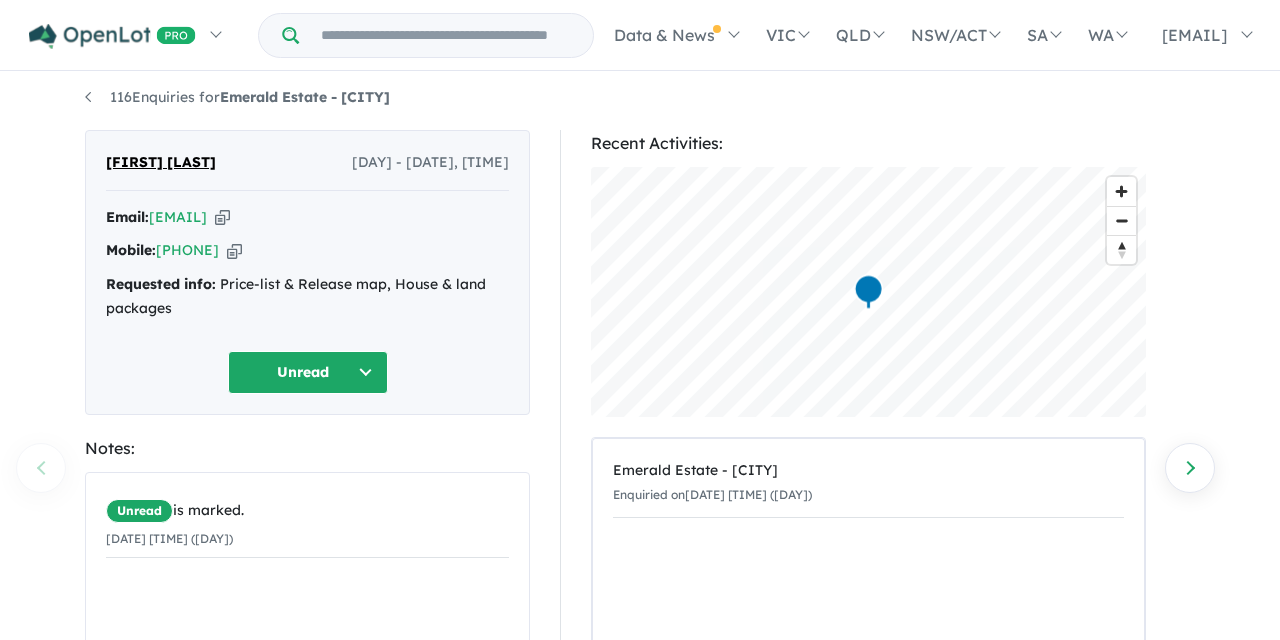 drag, startPoint x: 329, startPoint y: 167, endPoint x: 508, endPoint y: 164, distance: 179.02513 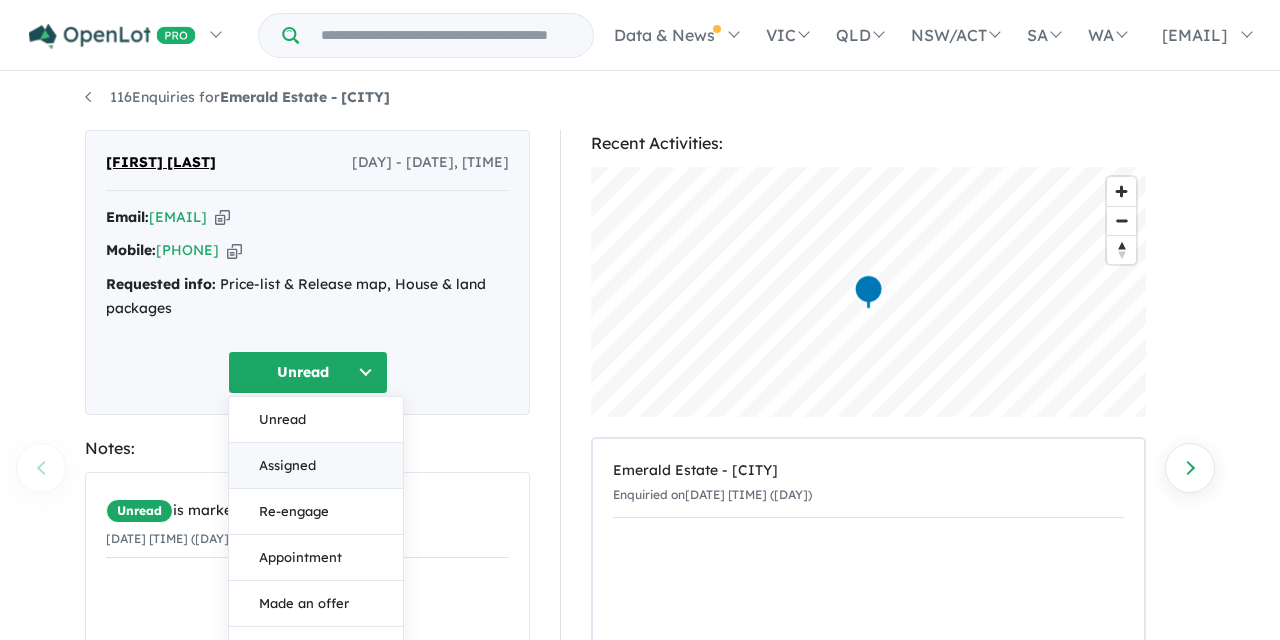 click on "Assigned" at bounding box center [316, 466] 